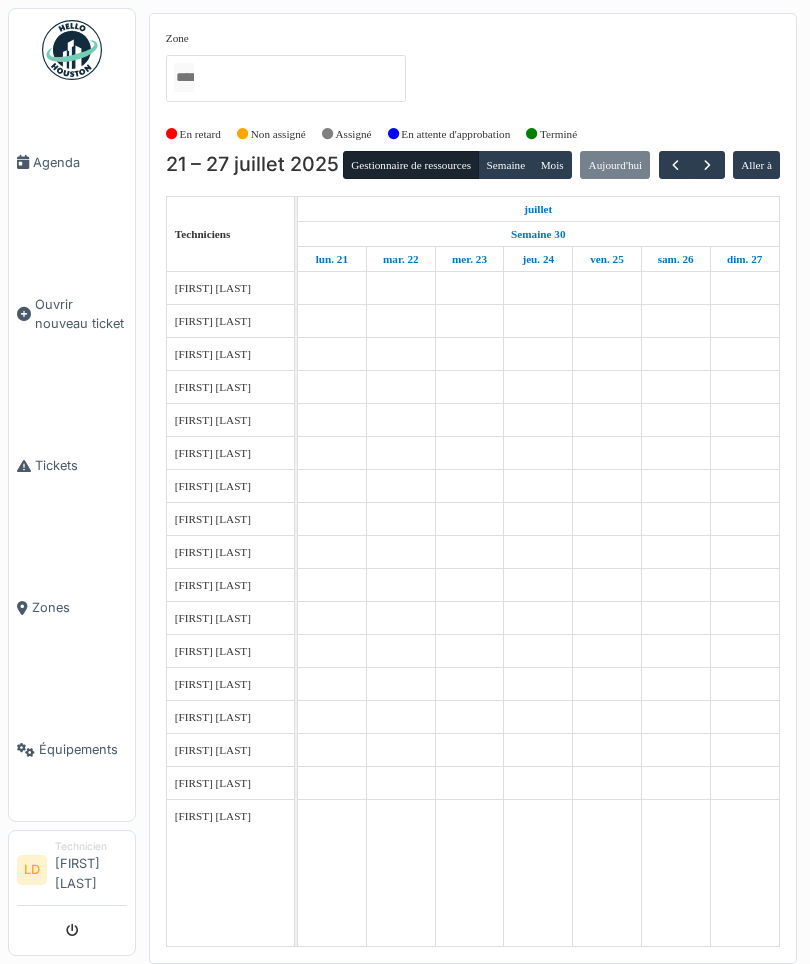 scroll, scrollTop: 0, scrollLeft: 0, axis: both 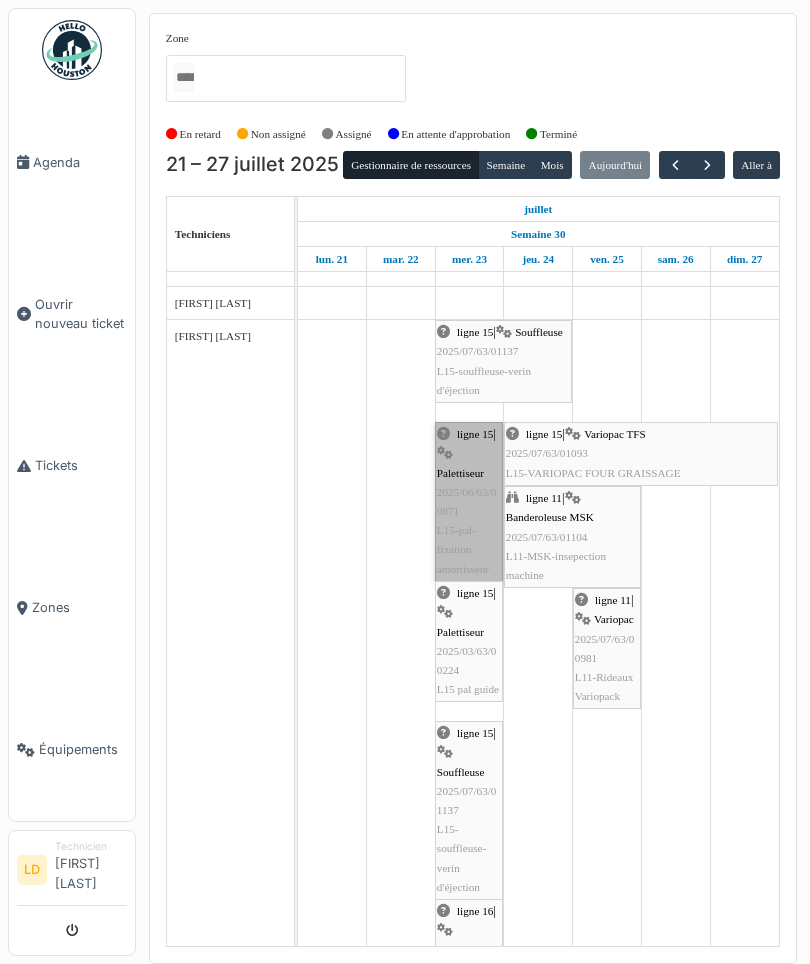 click on "ligne 15
|     Palettiseur
2025/06/63/00871
L15-pal-fixation amortisseur" at bounding box center [469, 502] 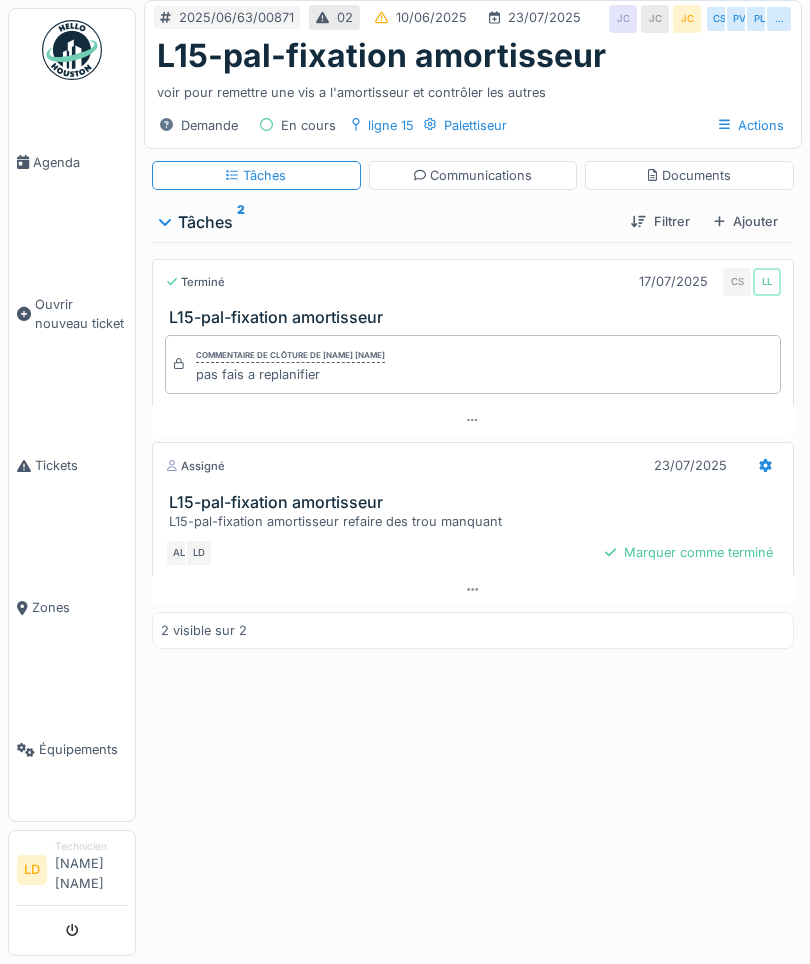 scroll, scrollTop: 0, scrollLeft: 0, axis: both 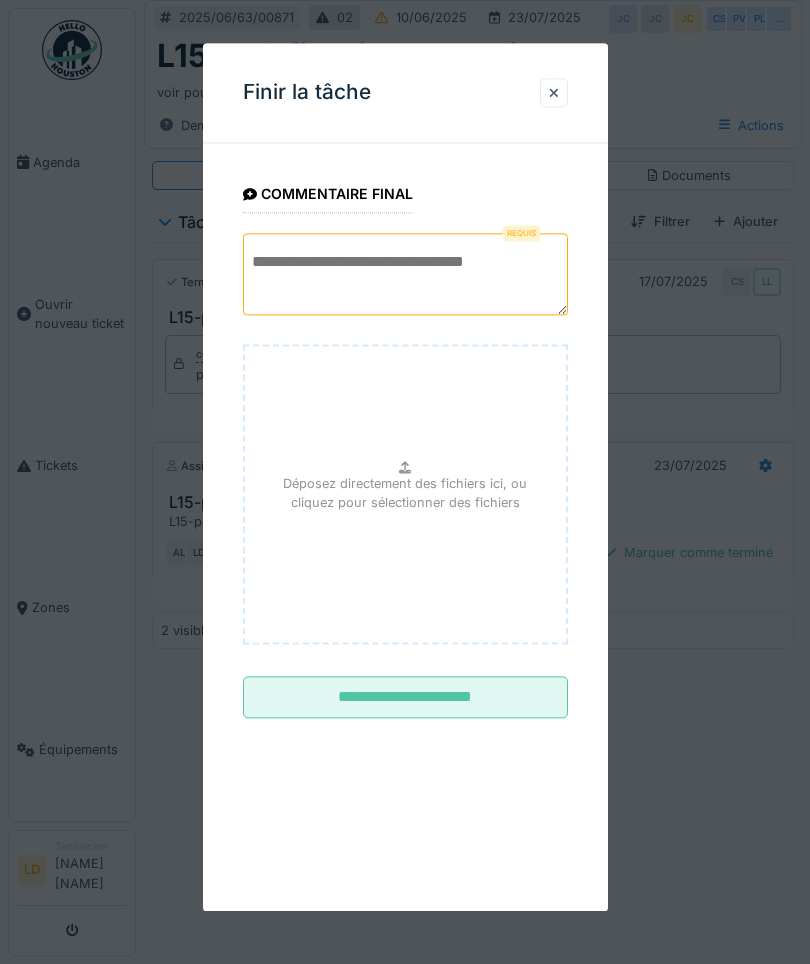 click at bounding box center [405, 274] 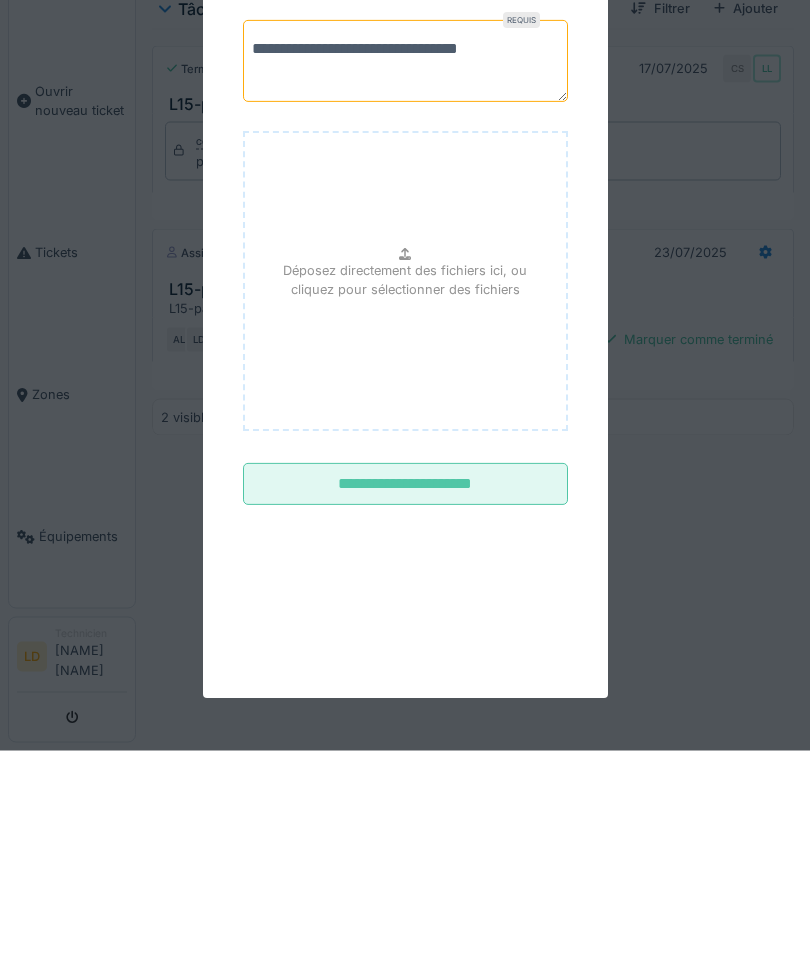 type on "**********" 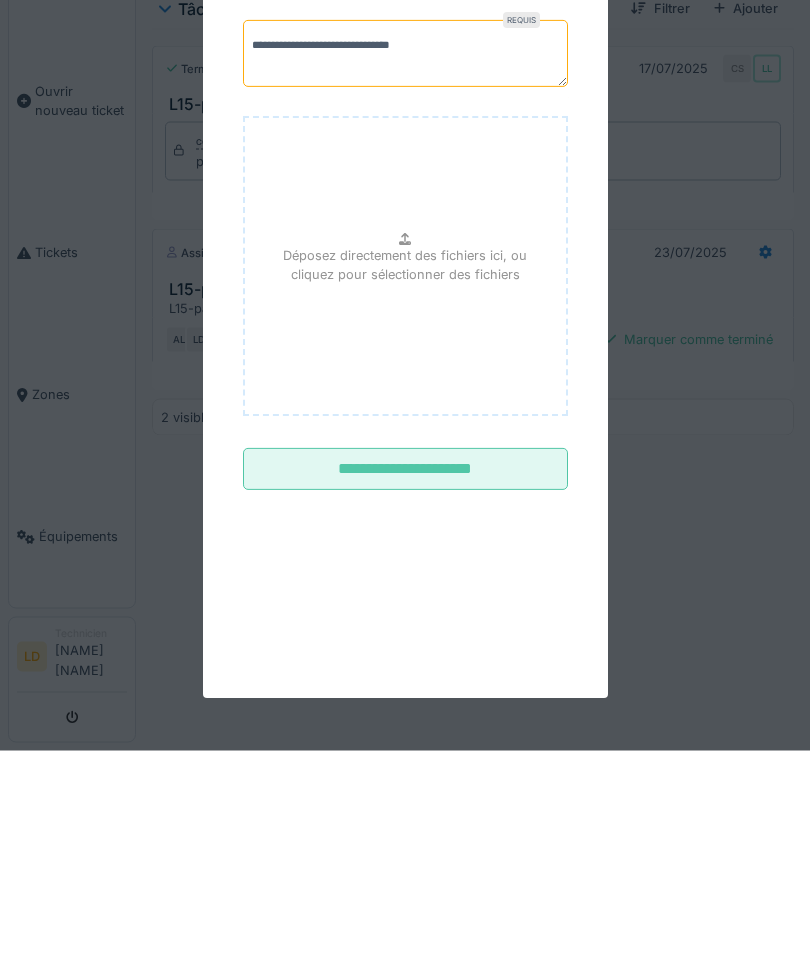 click on "**********" at bounding box center (405, 439) 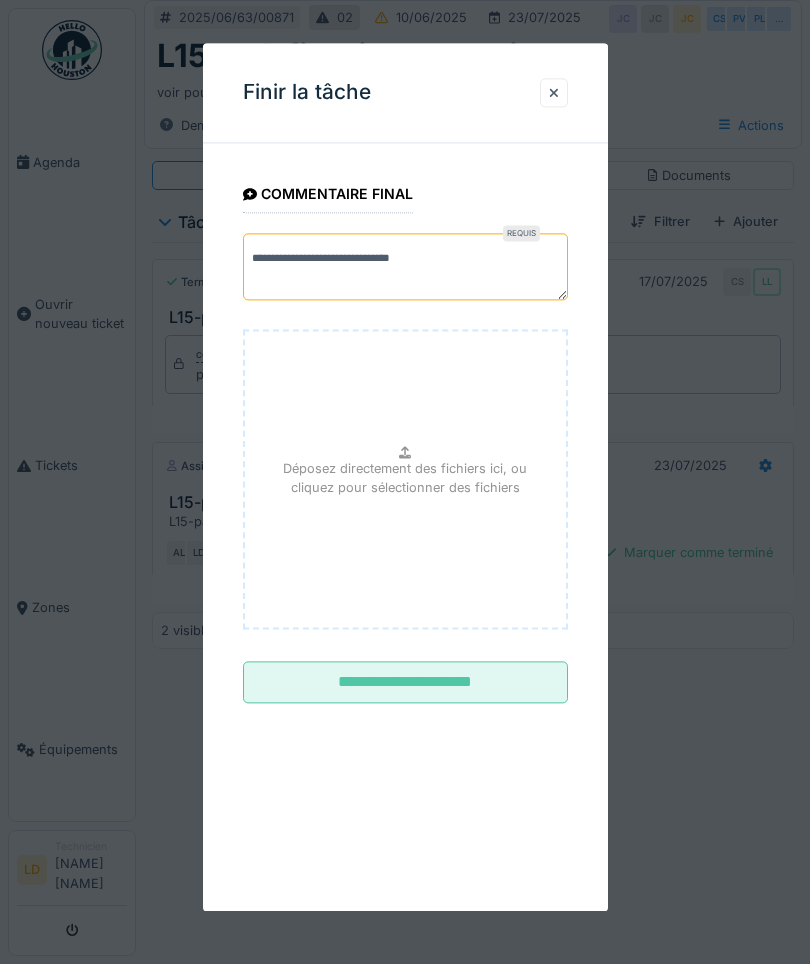 click on "**********" at bounding box center [405, 683] 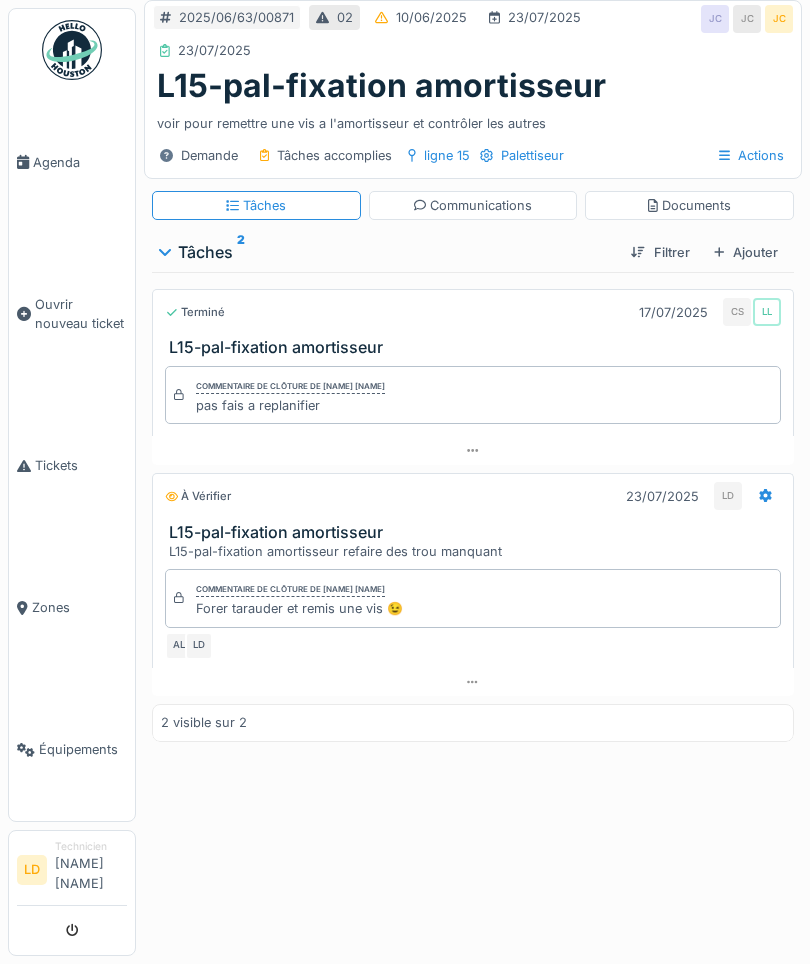 click on "Agenda" at bounding box center (80, 162) 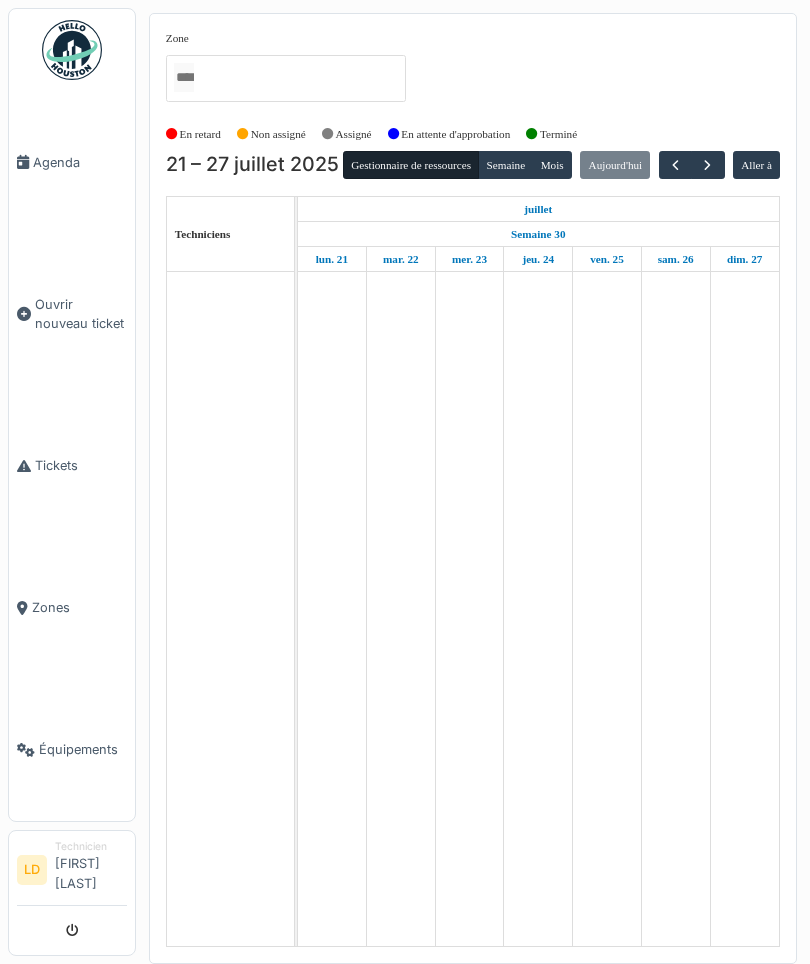 scroll, scrollTop: 0, scrollLeft: 0, axis: both 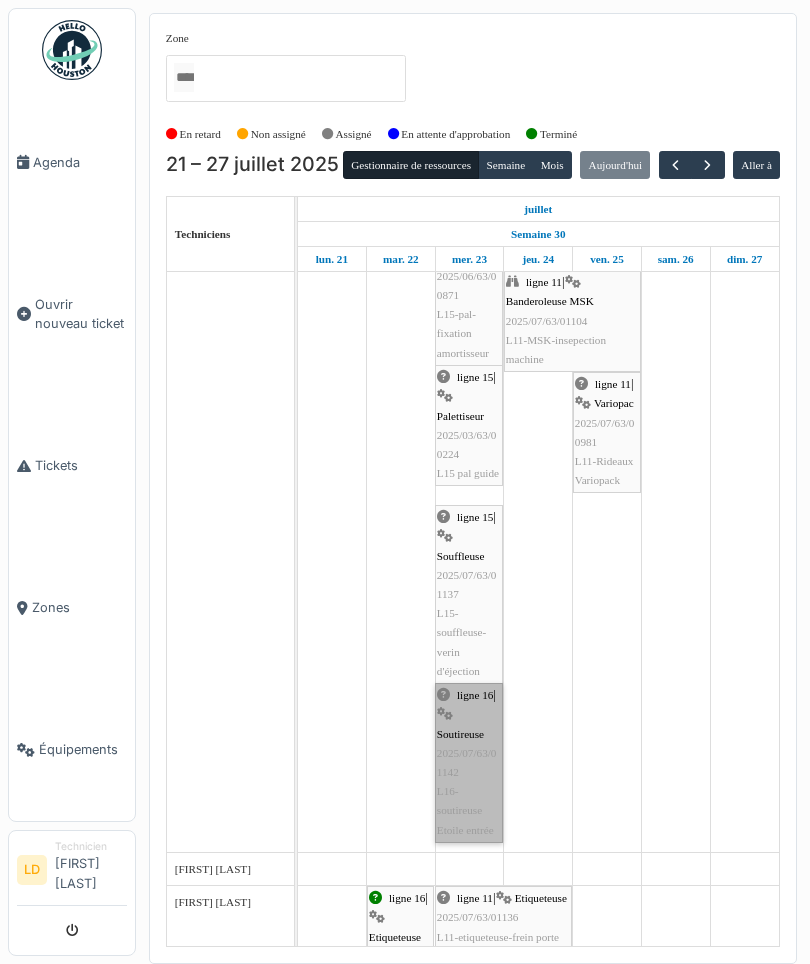 click on "ligne 16
|     Soutireuse
2025/07/63/01142
L16-soutireuse Etoile entrée" at bounding box center (469, 763) 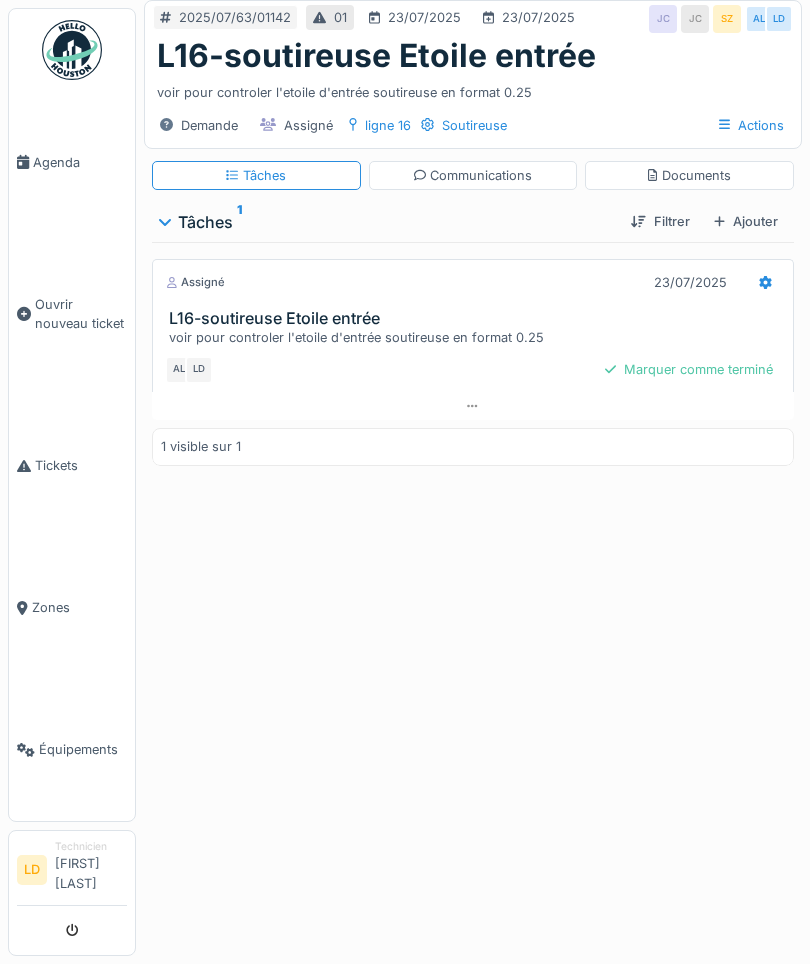 scroll, scrollTop: 0, scrollLeft: 0, axis: both 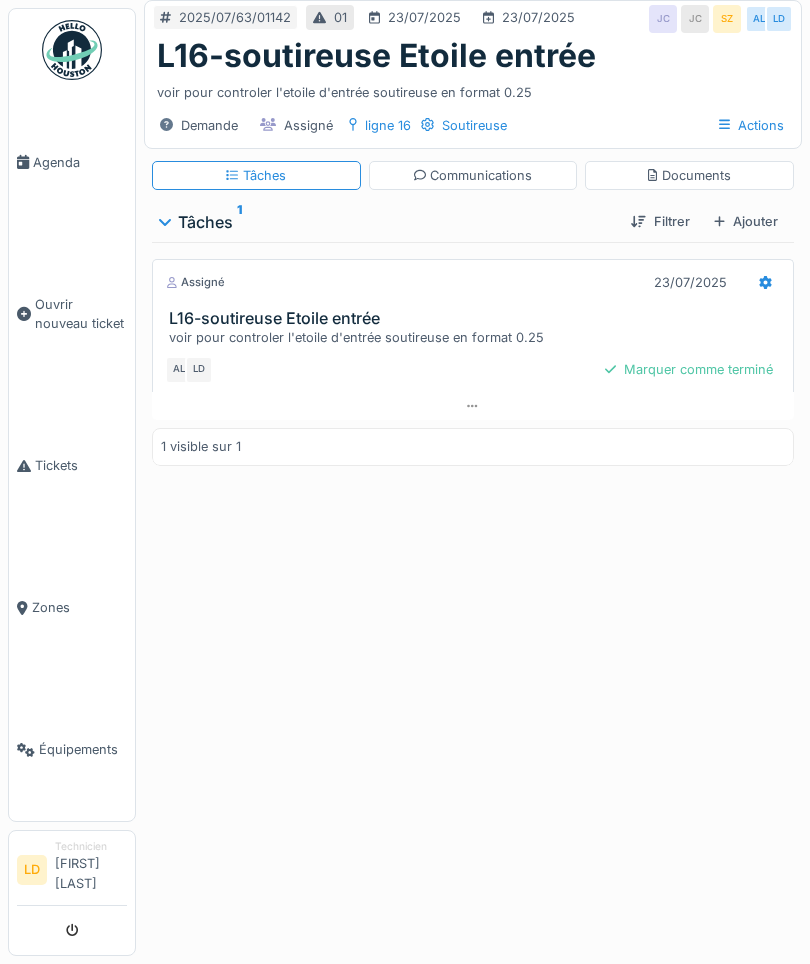 click on "Marquer comme terminé" at bounding box center (689, 369) 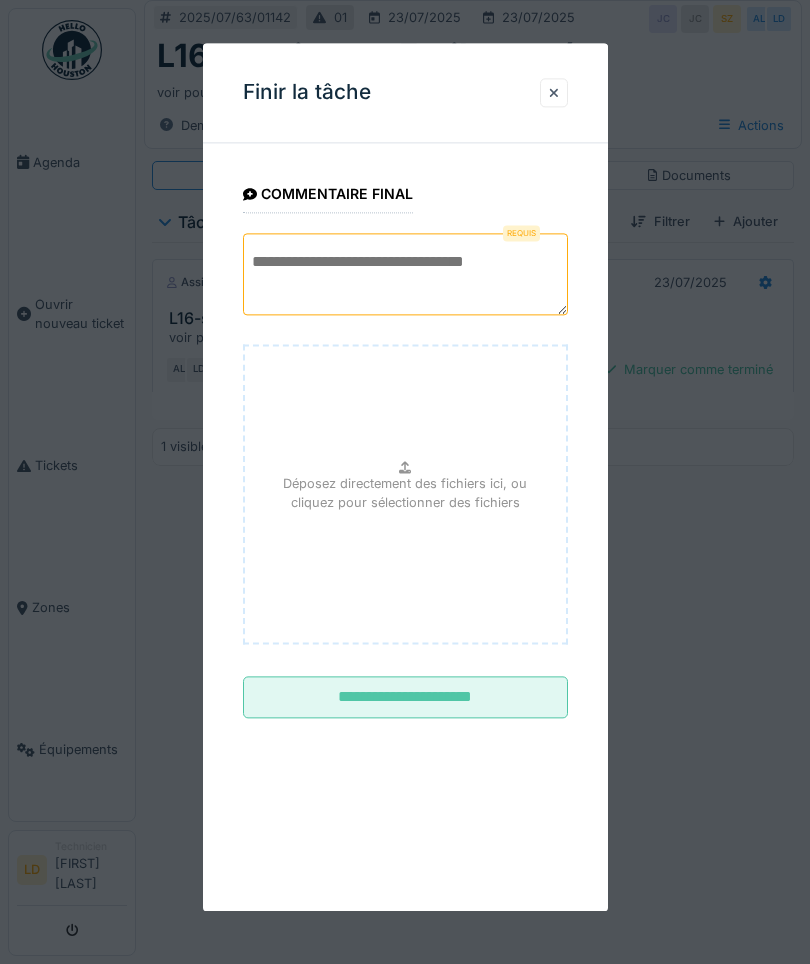 click at bounding box center [405, 274] 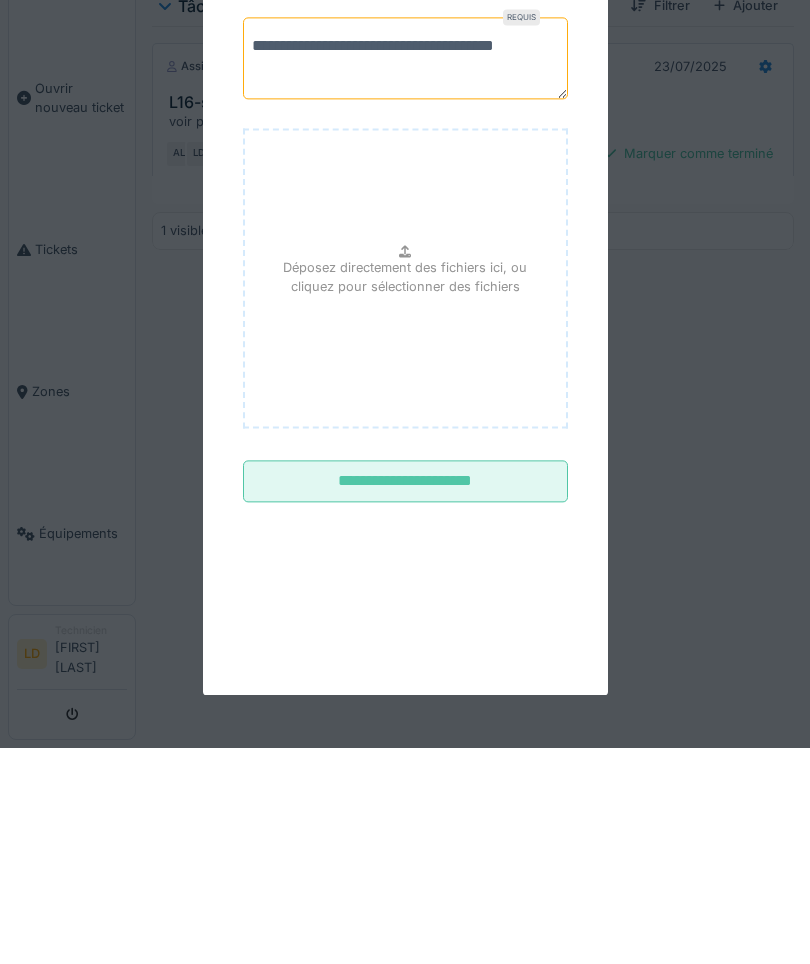type on "**********" 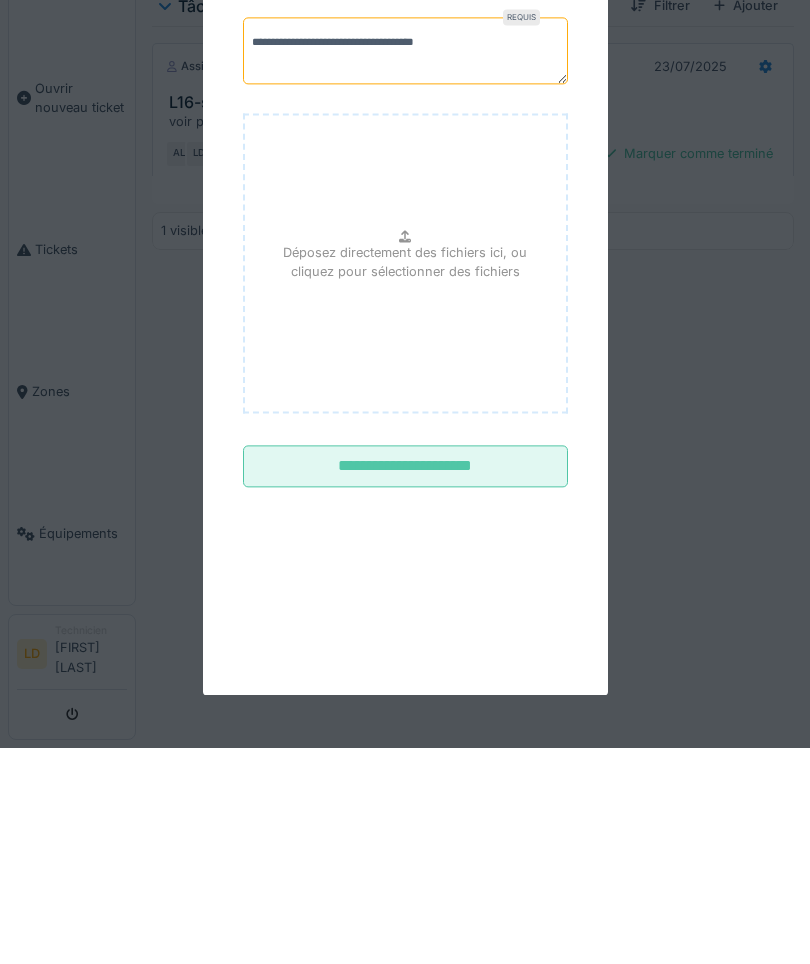click on "**********" at bounding box center [405, 439] 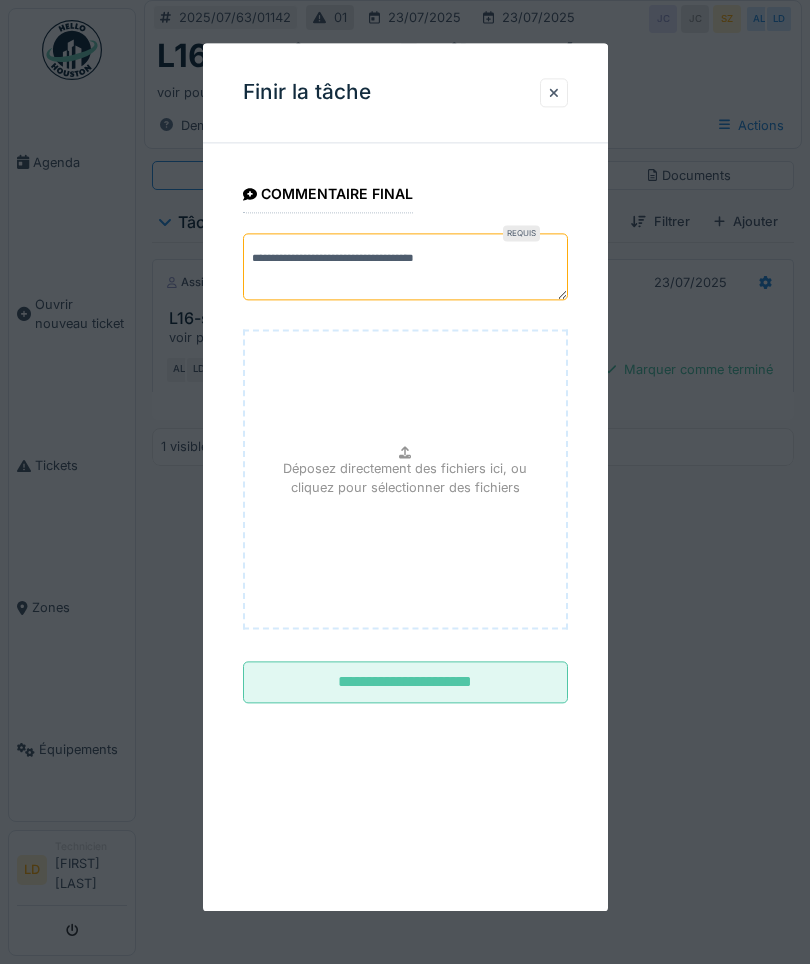 click on "**********" at bounding box center [405, 683] 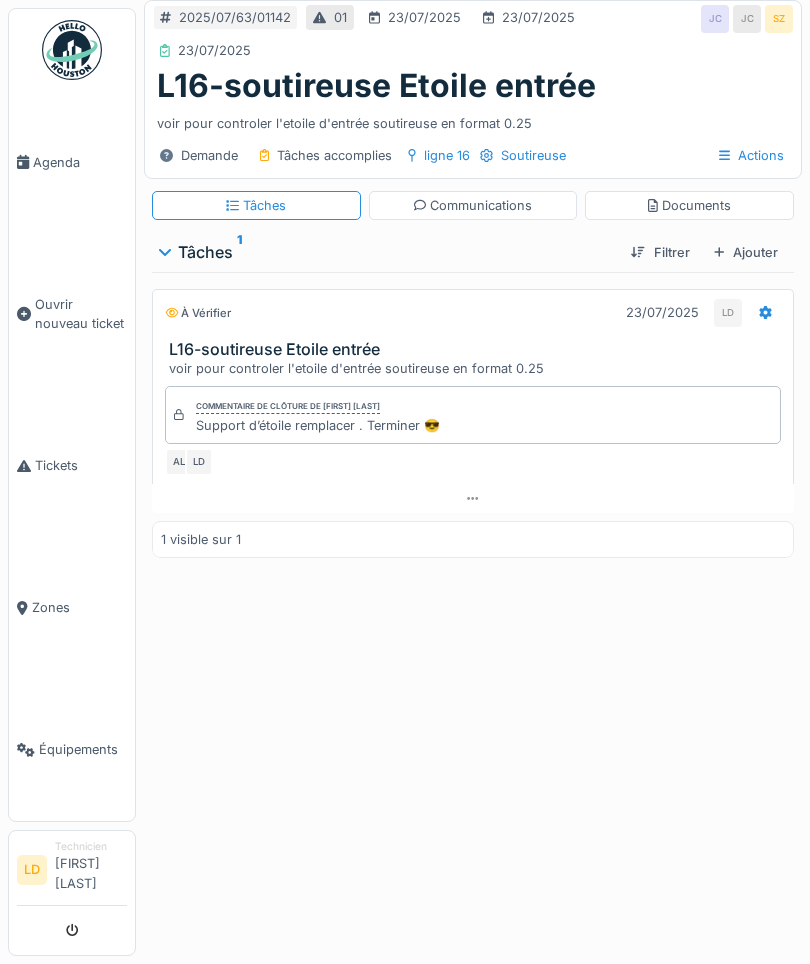 click on "Agenda" at bounding box center [80, 162] 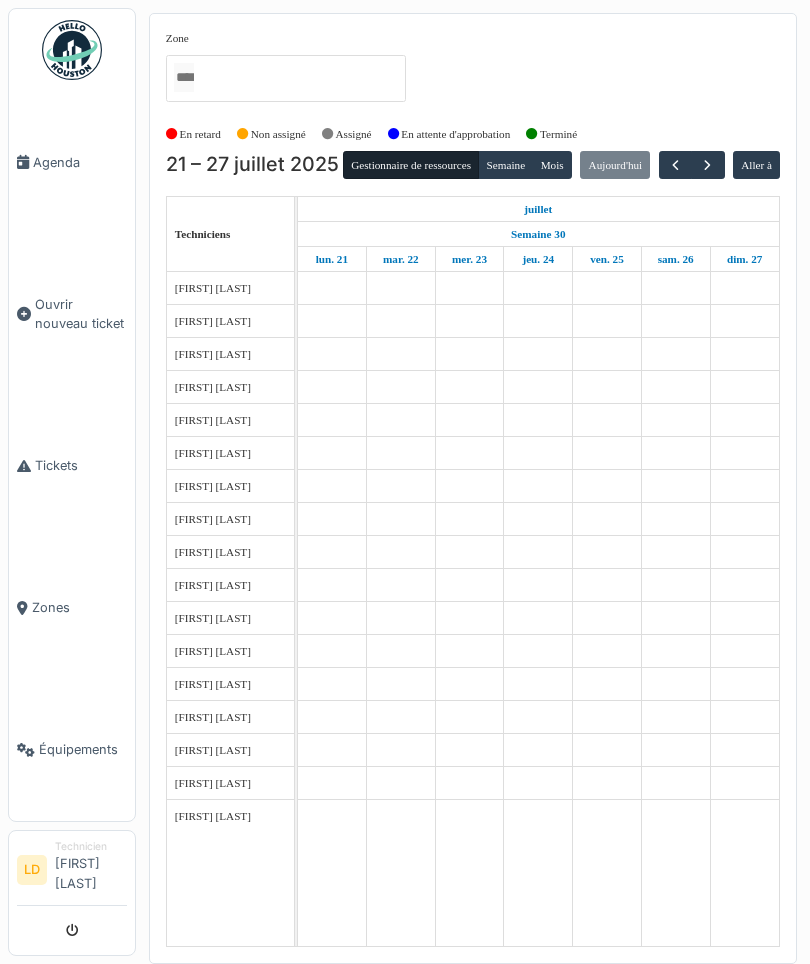 scroll, scrollTop: 0, scrollLeft: 0, axis: both 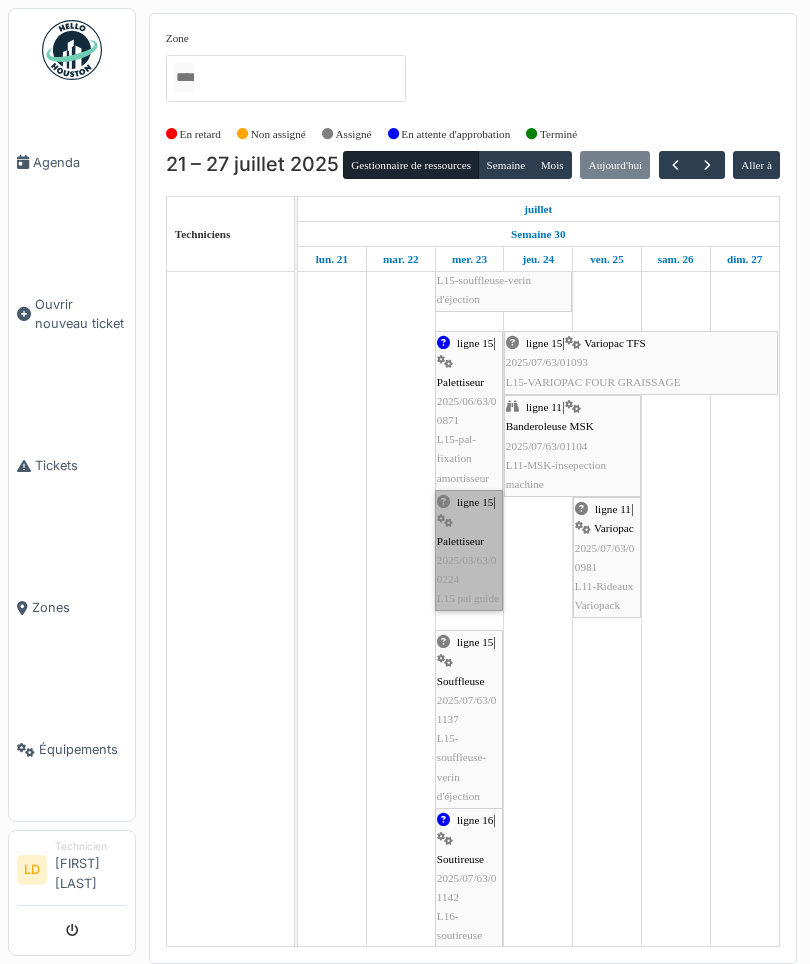 click on "ligne 15
|     Palettiseur
2025/03/63/00224
L15 pal guide" at bounding box center [469, 550] 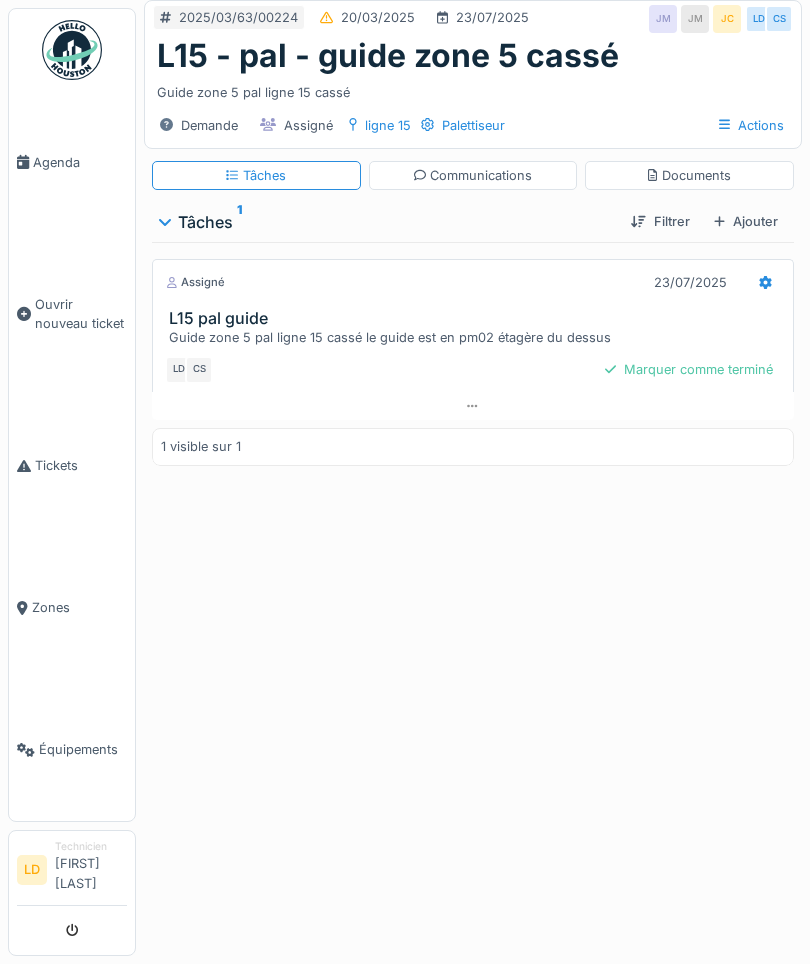 scroll, scrollTop: 0, scrollLeft: 0, axis: both 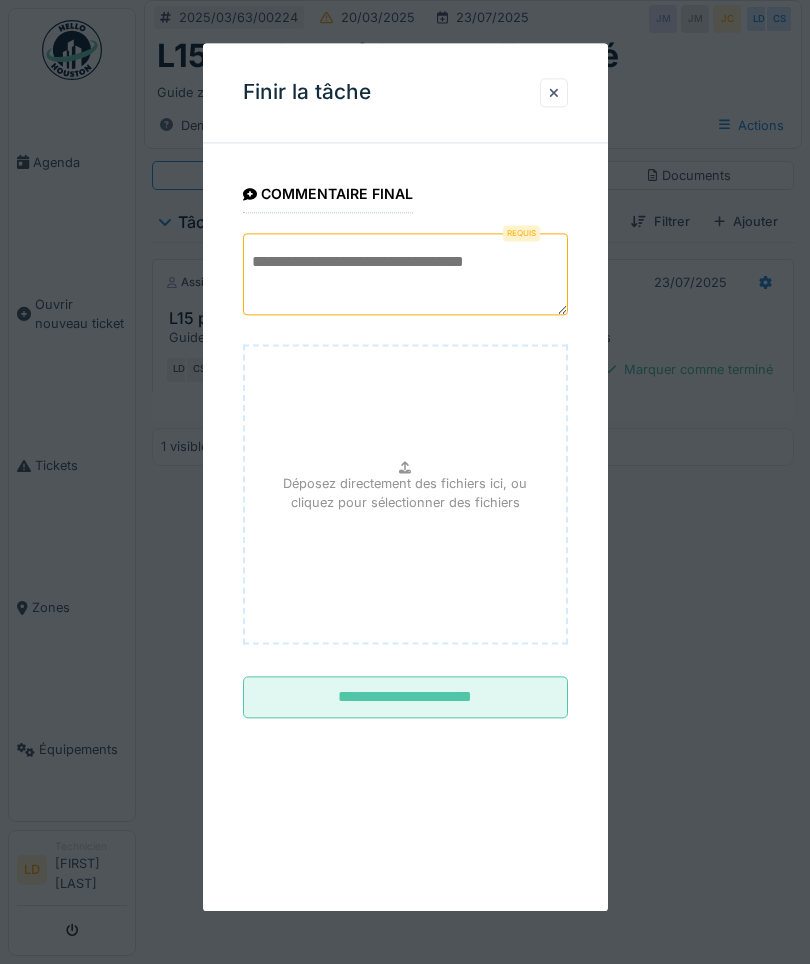 click at bounding box center [405, 274] 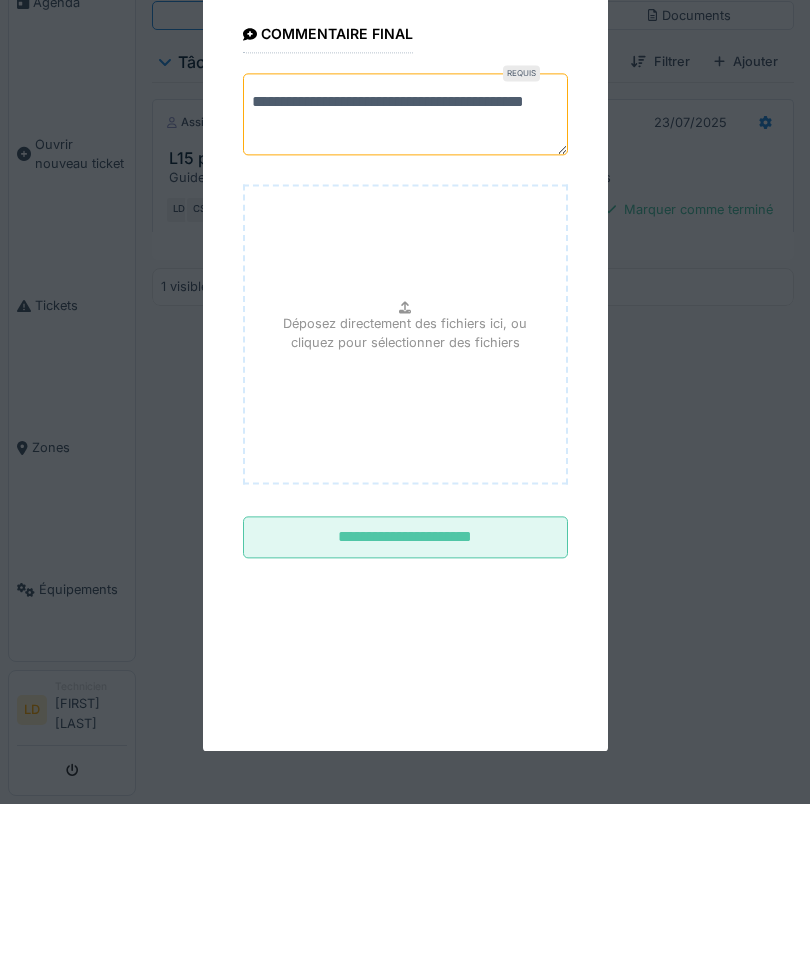 type on "**********" 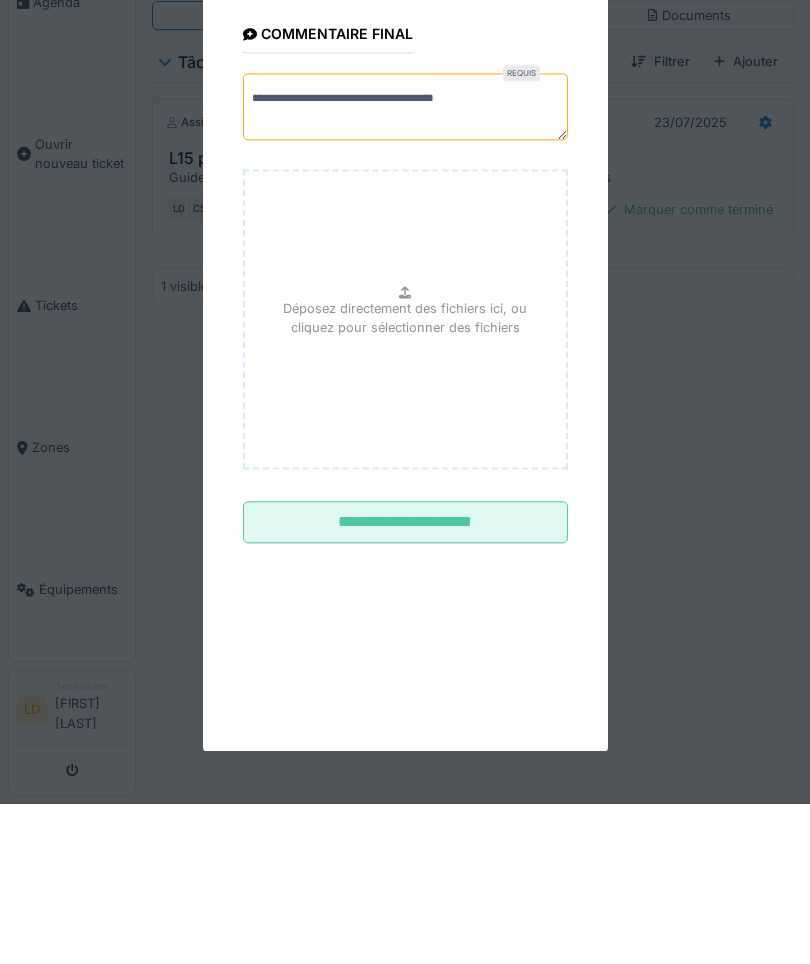 click on "**********" at bounding box center (405, 439) 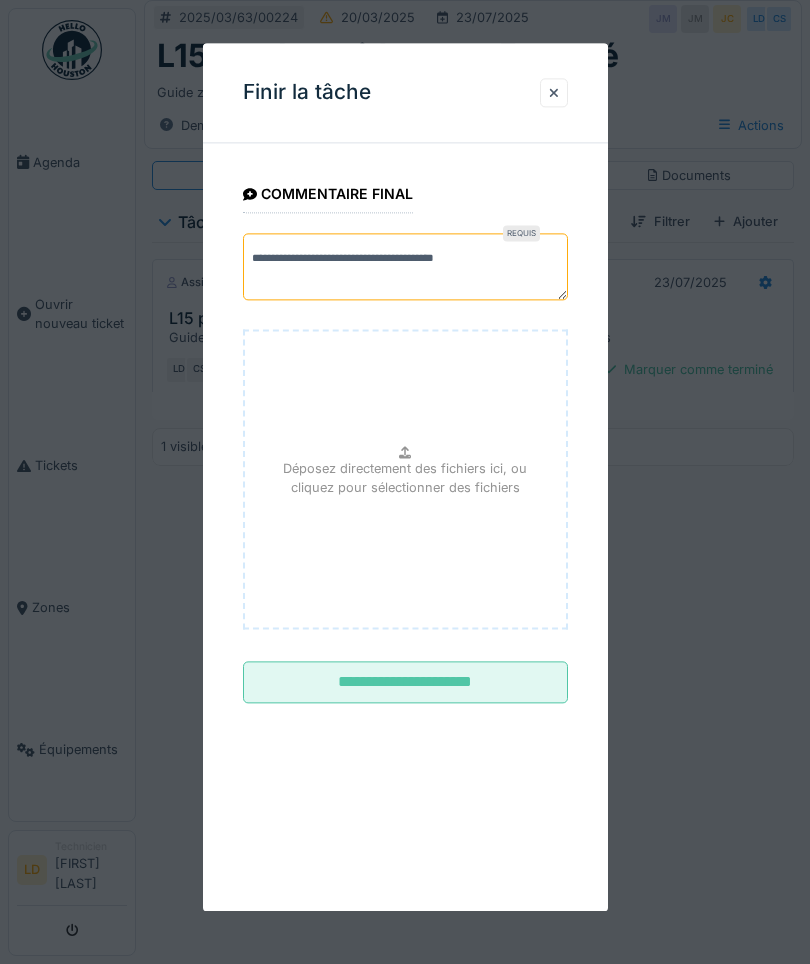 click on "**********" at bounding box center [405, 683] 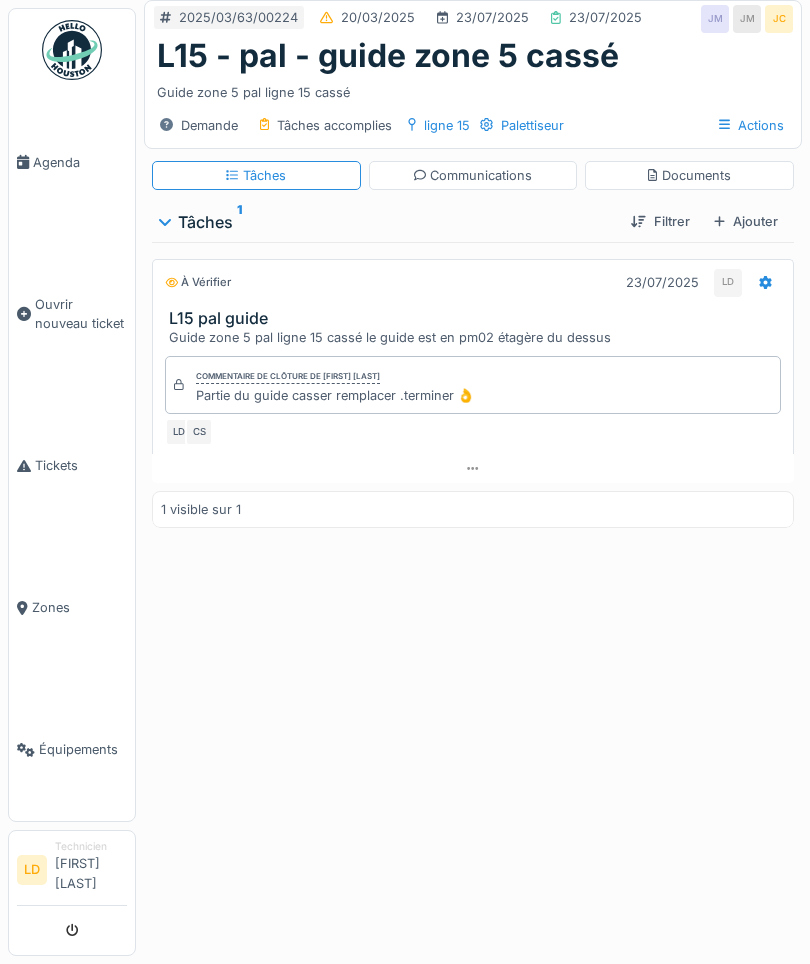 click on "Agenda" at bounding box center [80, 162] 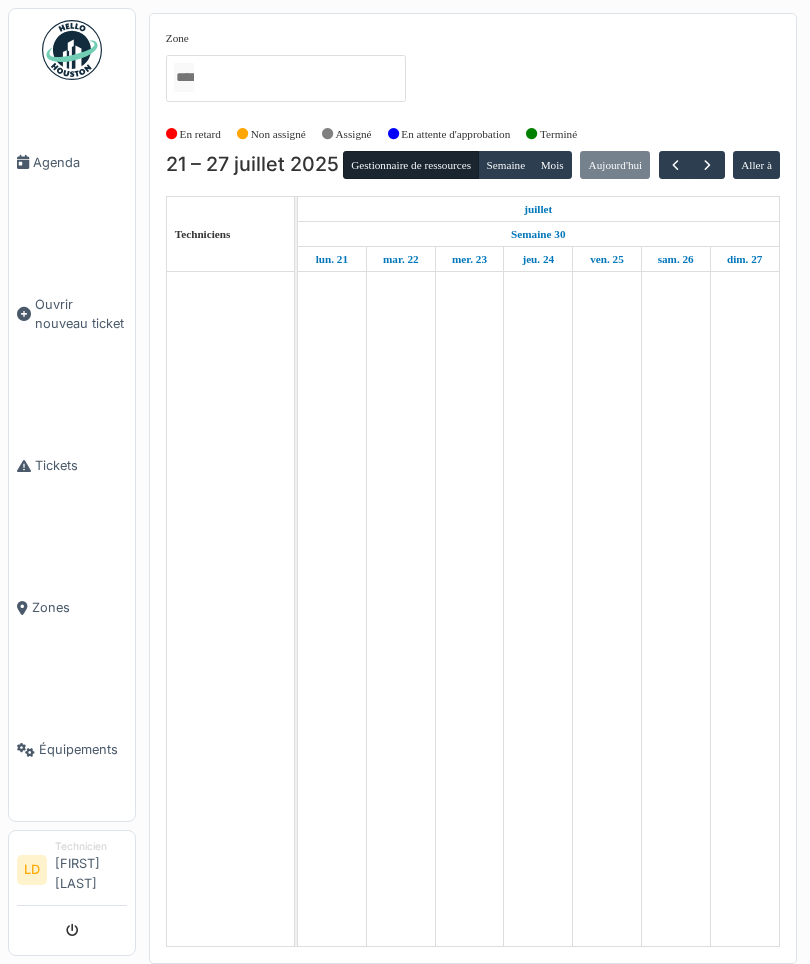 scroll, scrollTop: 0, scrollLeft: 0, axis: both 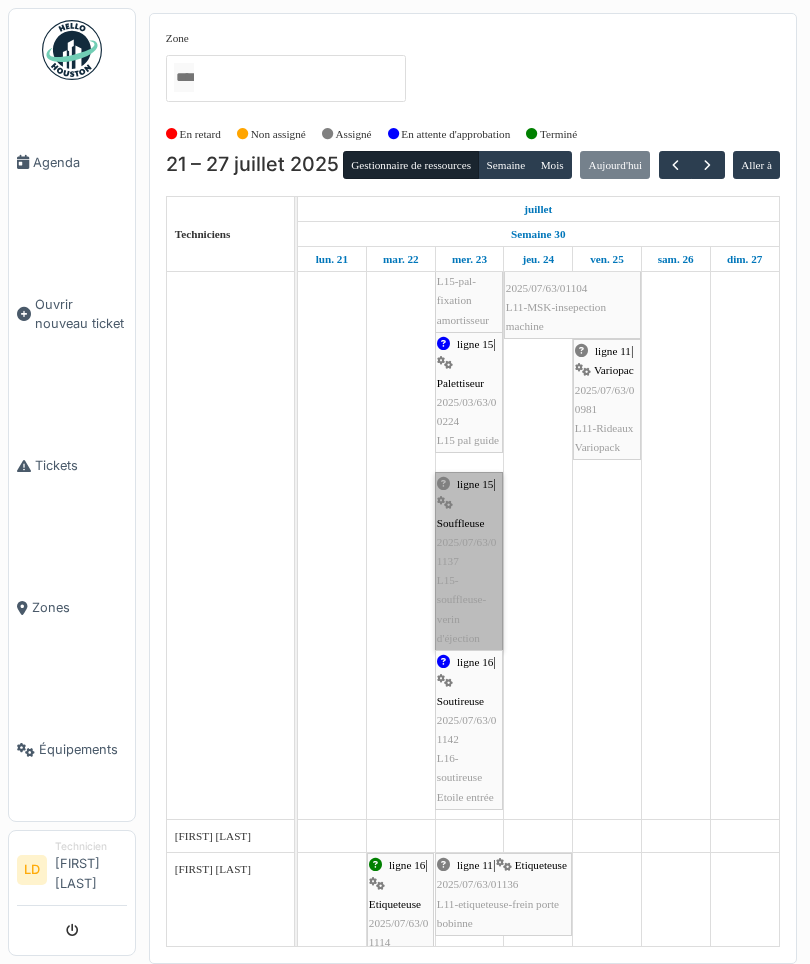 click on "ligne 15
|     Souffleuse
2025/07/63/01137
L15-souffleuse-verin d'éjection" at bounding box center [469, 561] 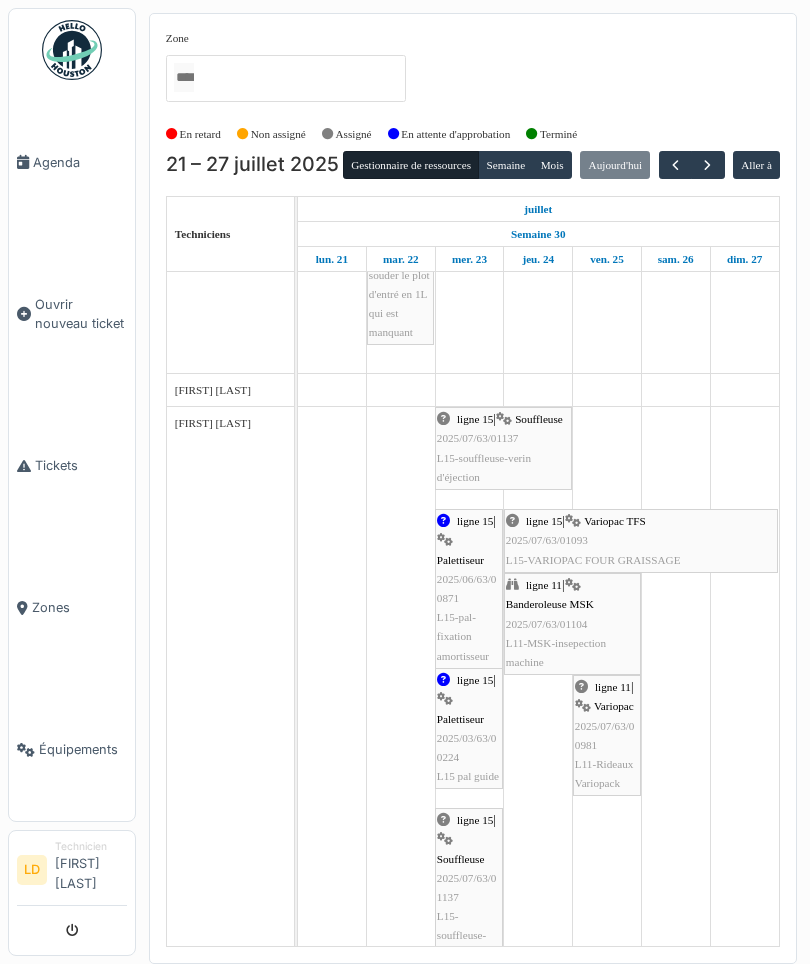 click on "Tickets" at bounding box center [81, 465] 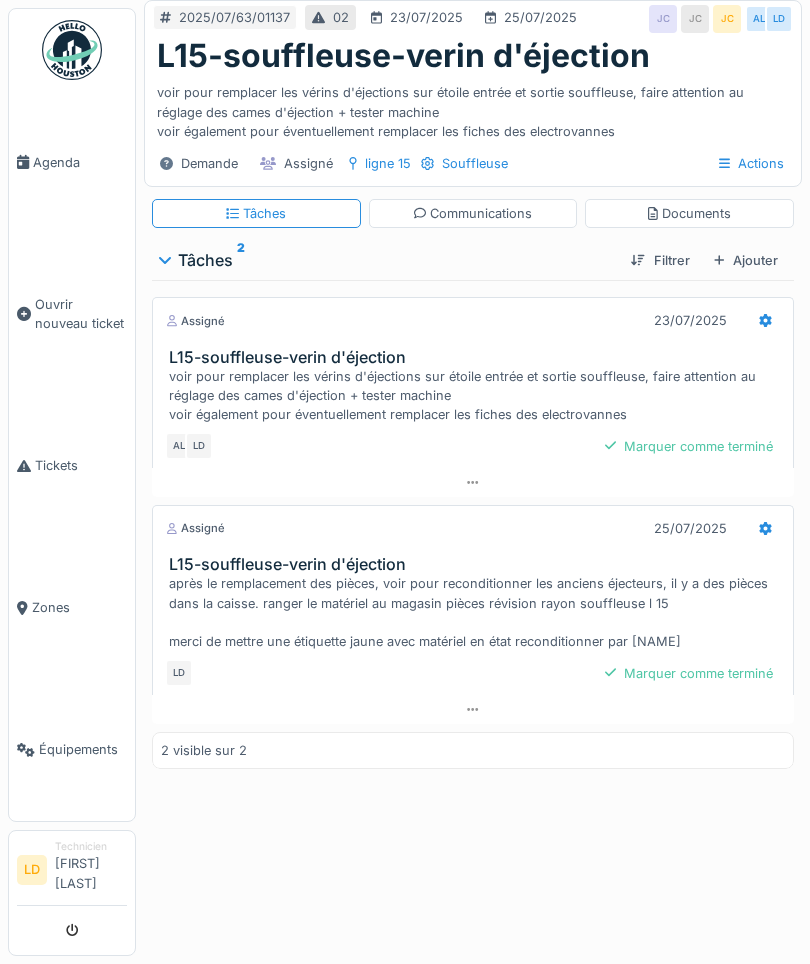 scroll, scrollTop: 0, scrollLeft: 0, axis: both 